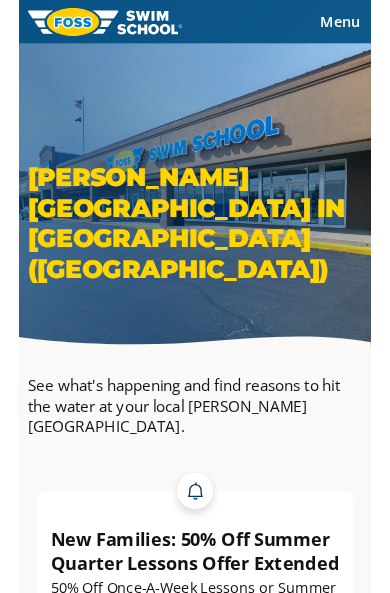 scroll, scrollTop: 0, scrollLeft: 0, axis: both 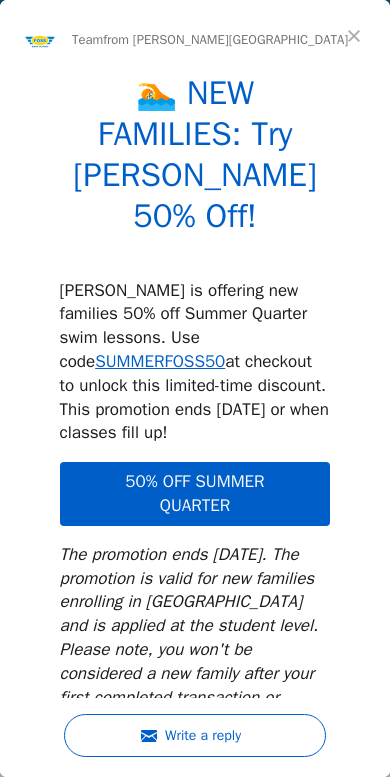 click at bounding box center [354, 36] 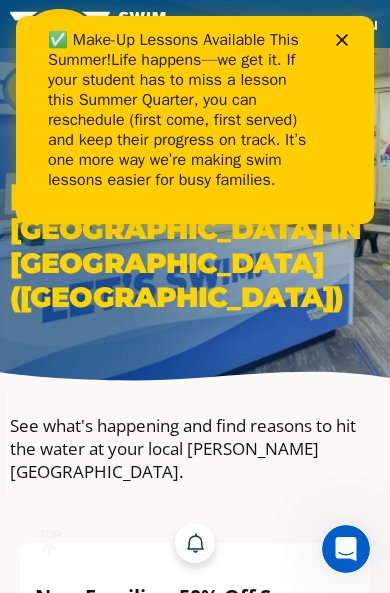 scroll, scrollTop: 0, scrollLeft: 0, axis: both 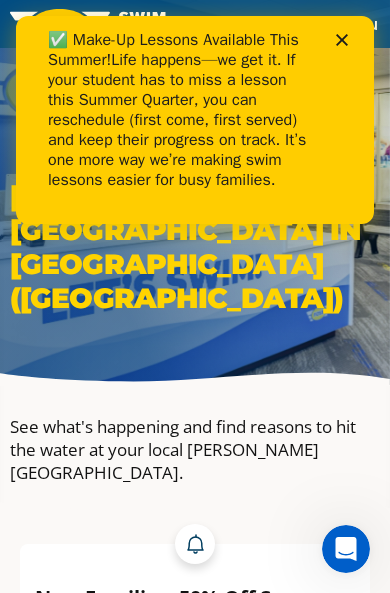 click 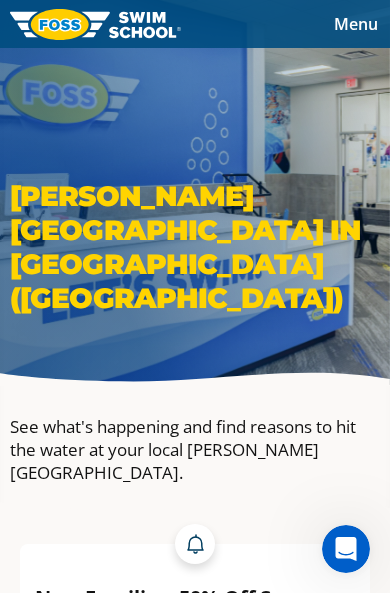 click on "Menu" at bounding box center [356, 24] 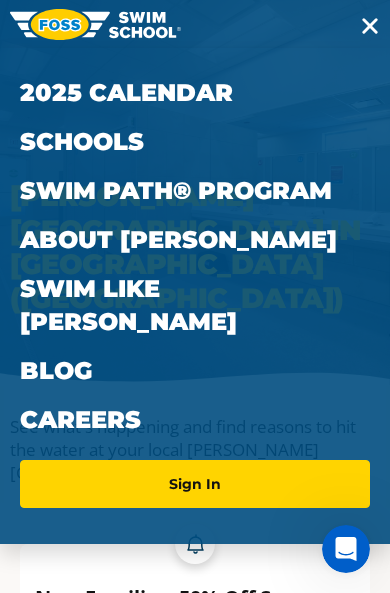 click on "Swim Path® Program" at bounding box center [195, 190] 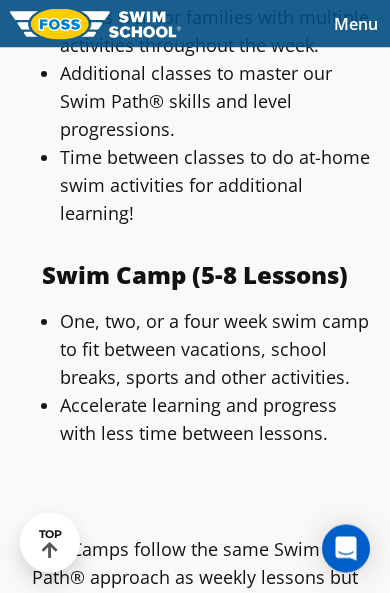 scroll, scrollTop: 4052, scrollLeft: 0, axis: vertical 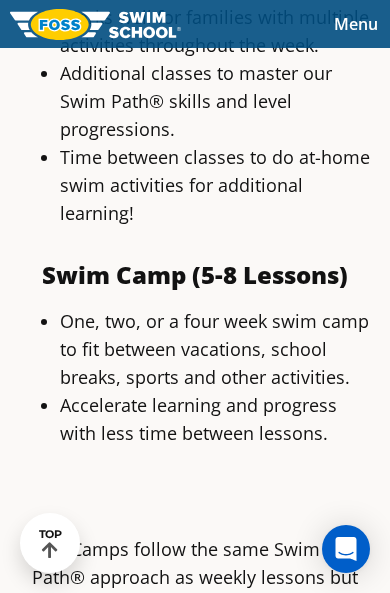 click on "Menu" at bounding box center [356, 24] 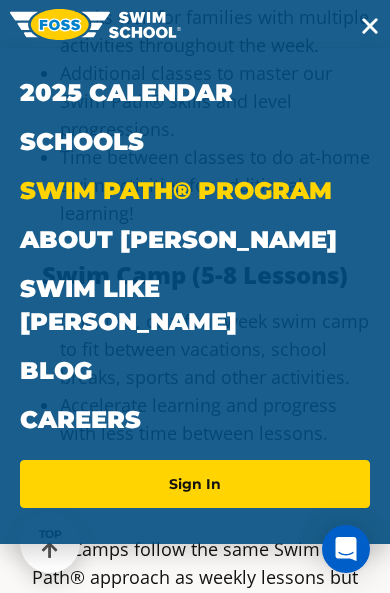 click on "Schools" at bounding box center (195, 141) 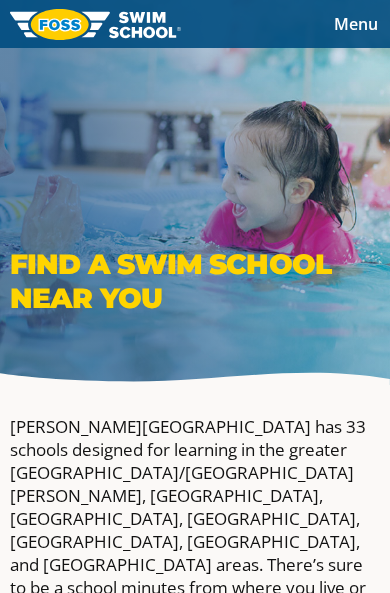 scroll, scrollTop: 0, scrollLeft: 0, axis: both 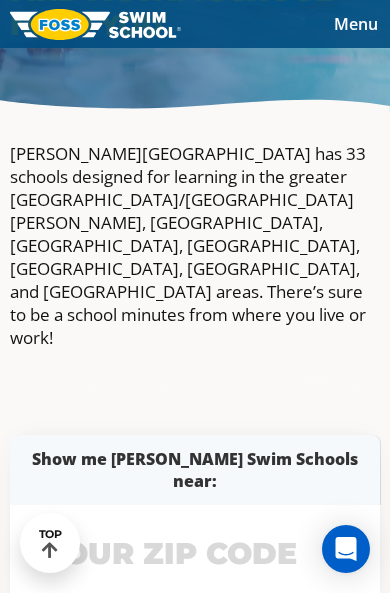 click at bounding box center [195, 554] 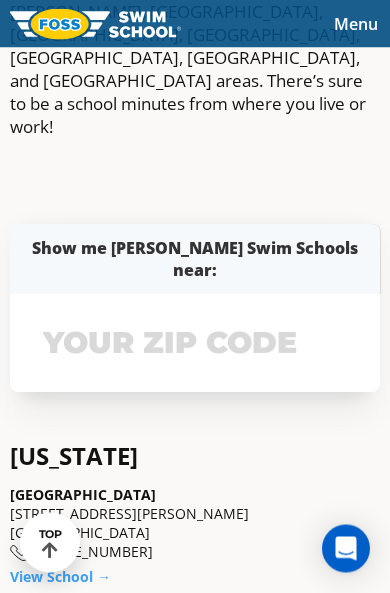 scroll, scrollTop: 515, scrollLeft: 0, axis: vertical 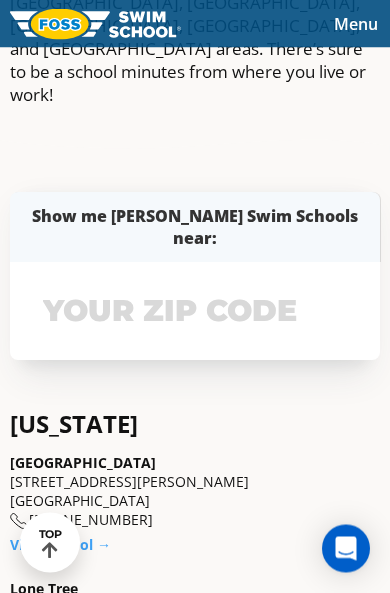 type on "60651" 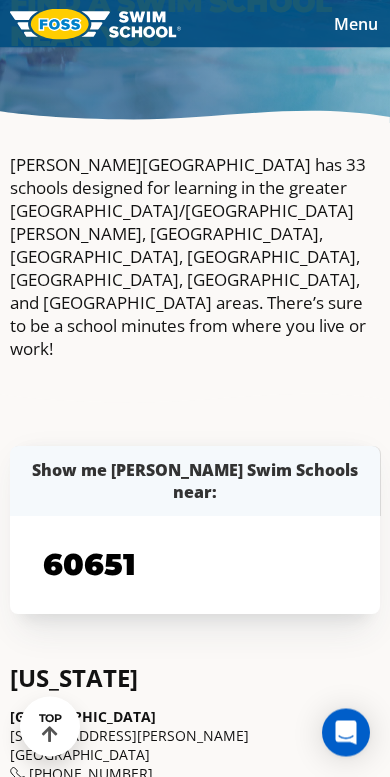 scroll, scrollTop: 261, scrollLeft: 0, axis: vertical 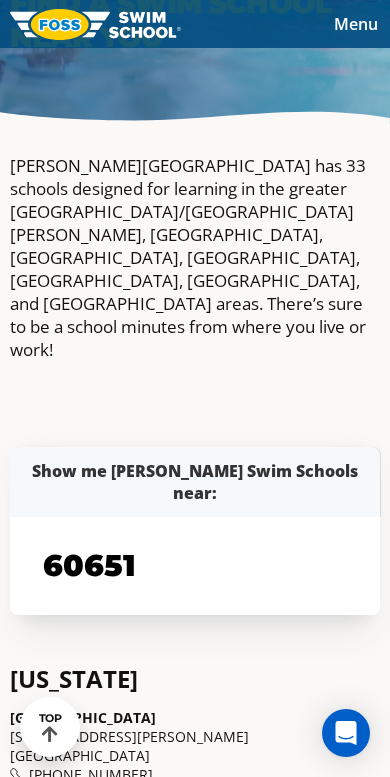 click on "60651" at bounding box center [195, 566] 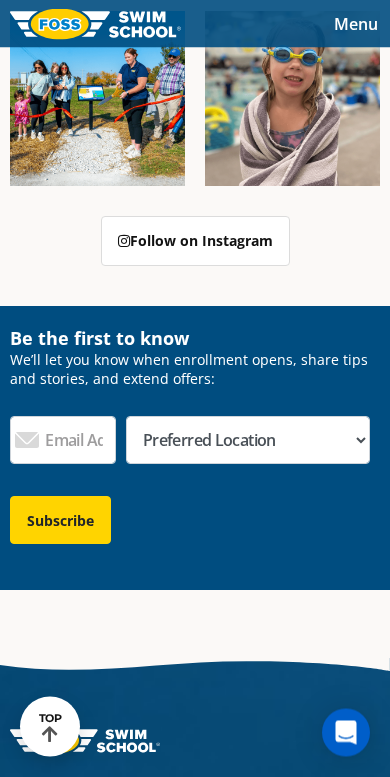 scroll, scrollTop: 5918, scrollLeft: 0, axis: vertical 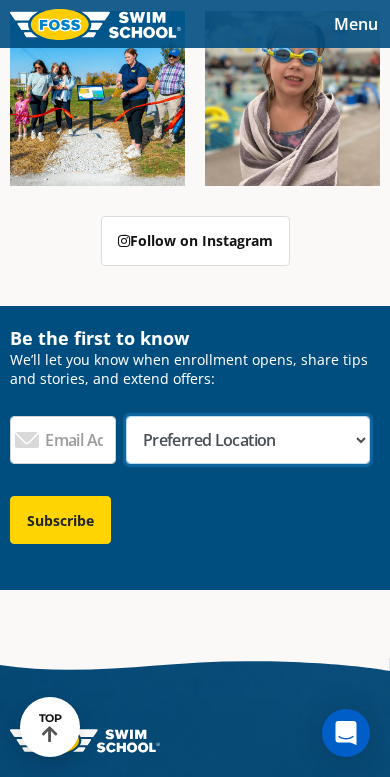 click on "Preferred Location [GEOGRAPHIC_DATA], [GEOGRAPHIC_DATA] [GEOGRAPHIC_DATA], [GEOGRAPHIC_DATA], [GEOGRAPHIC_DATA] [GEOGRAPHIC_DATA], [GEOGRAPHIC_DATA] [GEOGRAPHIC_DATA], [GEOGRAPHIC_DATA] [GEOGRAPHIC_DATA], [GEOGRAPHIC_DATA] [GEOGRAPHIC_DATA], [GEOGRAPHIC_DATA] ([GEOGRAPHIC_DATA]) [GEOGRAPHIC_DATA], [GEOGRAPHIC_DATA] [GEOGRAPHIC_DATA], [GEOGRAPHIC_DATA], [GEOGRAPHIC_DATA] [GEOGRAPHIC_DATA], [GEOGRAPHIC_DATA] [GEOGRAPHIC_DATA], [GEOGRAPHIC_DATA] [GEOGRAPHIC_DATA], [GEOGRAPHIC_DATA] [PERSON_NAME], [GEOGRAPHIC_DATA] [GEOGRAPHIC_DATA], [GEOGRAPHIC_DATA] [GEOGRAPHIC_DATA]/[GEOGRAPHIC_DATA], [GEOGRAPHIC_DATA] [GEOGRAPHIC_DATA], [GEOGRAPHIC_DATA] [GEOGRAPHIC_DATA], [GEOGRAPHIC_DATA] [GEOGRAPHIC_DATA], [GEOGRAPHIC_DATA] [GEOGRAPHIC_DATA][PERSON_NAME], [GEOGRAPHIC_DATA] [GEOGRAPHIC_DATA], [GEOGRAPHIC_DATA] [GEOGRAPHIC_DATA][PERSON_NAME], [GEOGRAPHIC_DATA] [GEOGRAPHIC_DATA], [GEOGRAPHIC_DATA] [PERSON_NAME][GEOGRAPHIC_DATA], [GEOGRAPHIC_DATA] [GEOGRAPHIC_DATA], [GEOGRAPHIC_DATA]" at bounding box center [248, 440] 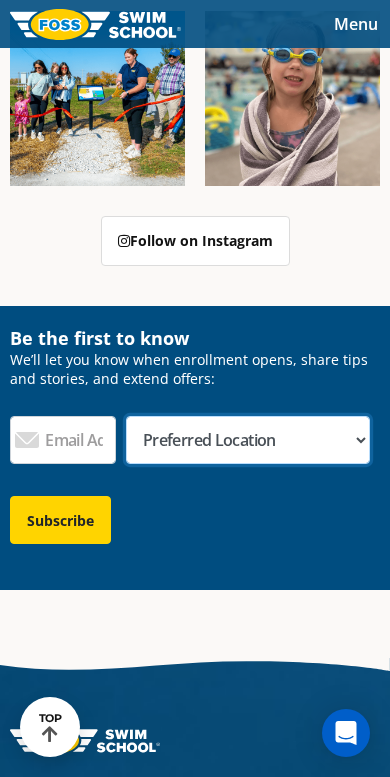 select on "[GEOGRAPHIC_DATA], [GEOGRAPHIC_DATA]" 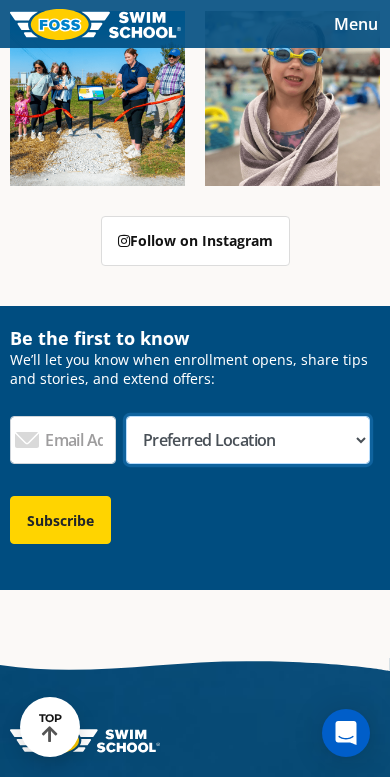 click on "Preferred Location Ankeny, IA Ballwin, MO Blaine, MN Burnsville, MN Ballwin, MO Chanhassen, MN Chicago, IL (Lakeview) Elmwood Park, IL Fargo, ND Highland Park, IL Libertyville, IL Maple Grove, MN Niles, IL O'Fallon, MO Plymouth, MN Richfield/Edina, MN Rock Hill, MO Savage, MN South Barrington, IL St. Charles, MO St. Louis Park, MN St. Paul, MN Sun Prairie, WI Vadnais Heights, MN Woodbury, MN" at bounding box center (248, 440) 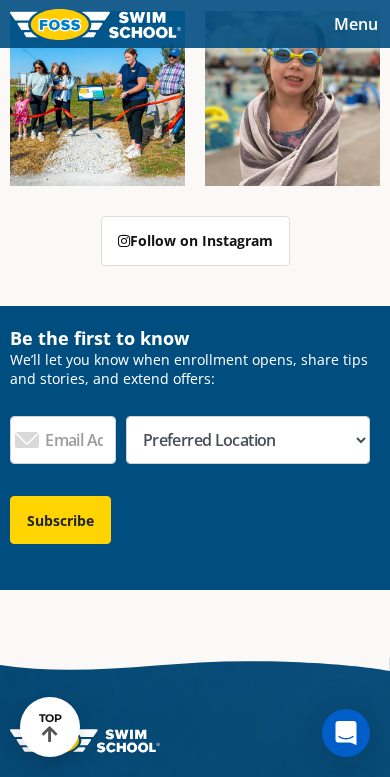 click on "Subscribe" at bounding box center [60, 520] 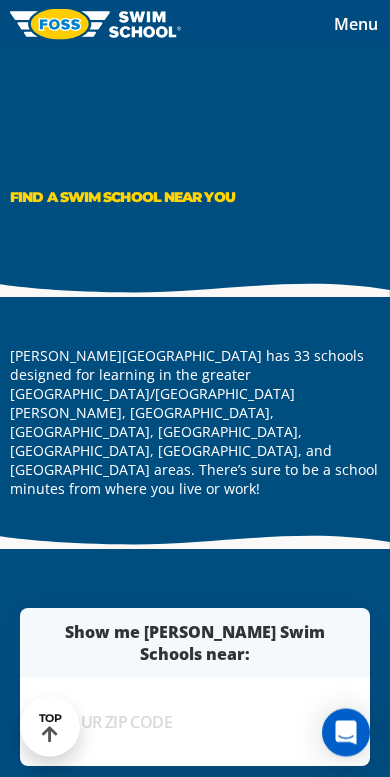 scroll, scrollTop: 6627, scrollLeft: 0, axis: vertical 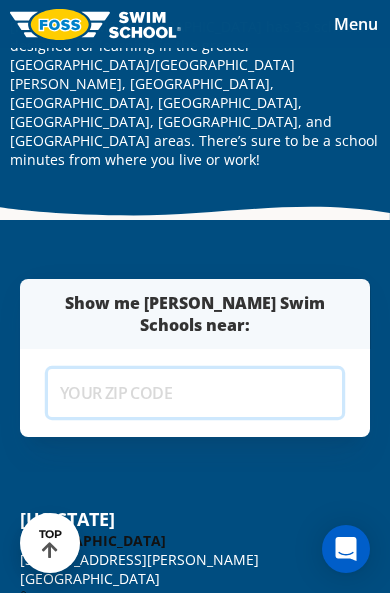 click at bounding box center (195, 393) 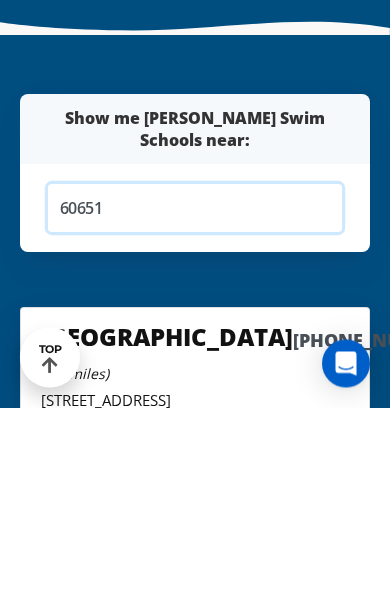 type on "60651" 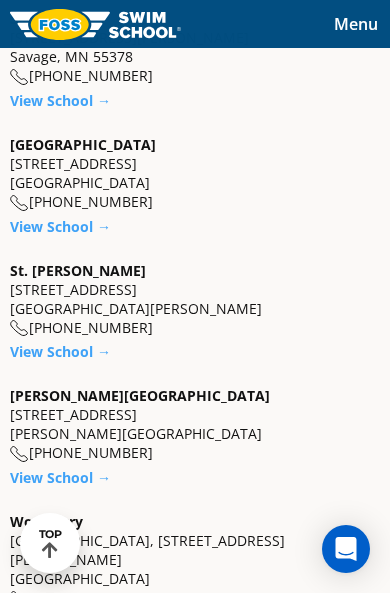 scroll, scrollTop: 3598, scrollLeft: 0, axis: vertical 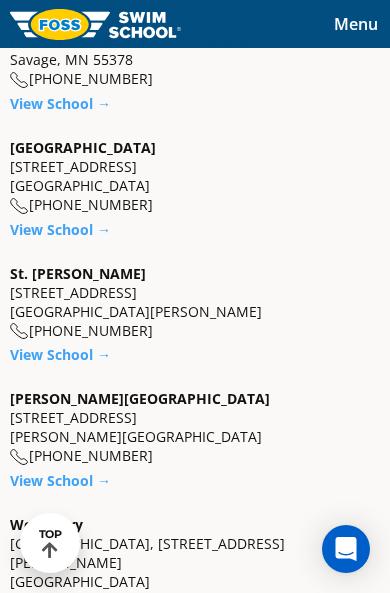 click on "Menu" at bounding box center (356, 24) 